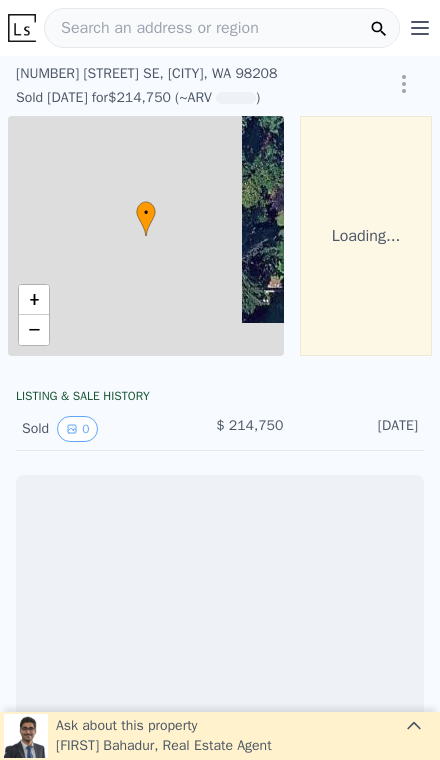 scroll, scrollTop: 0, scrollLeft: 0, axis: both 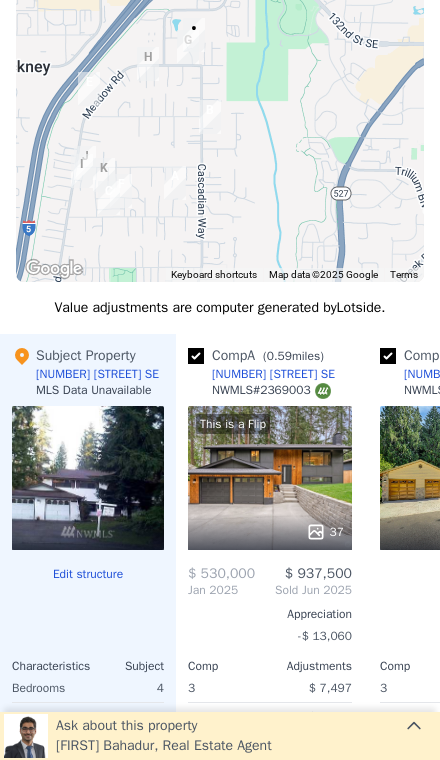click on "[NUMBER] [STREET] SE" at bounding box center [273, 374] 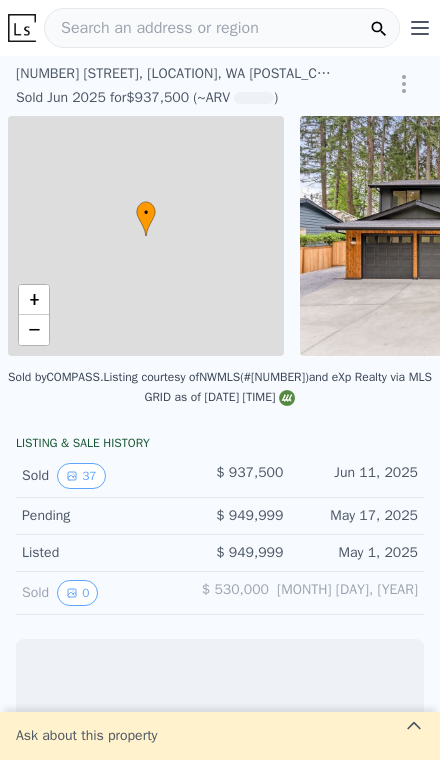 scroll, scrollTop: 0, scrollLeft: 0, axis: both 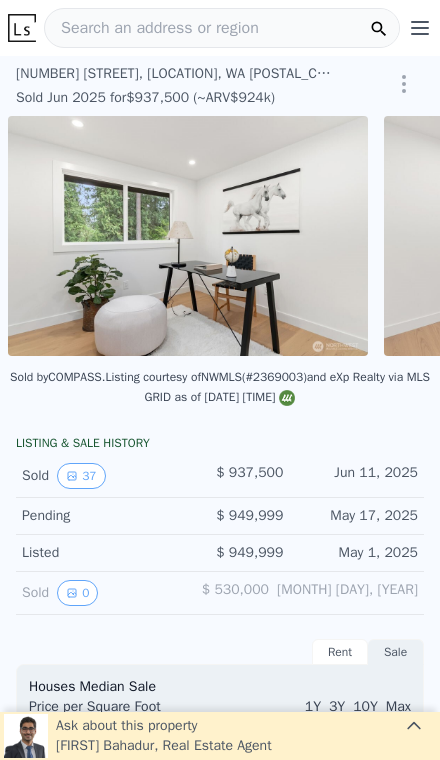 click at bounding box center [563, 236] 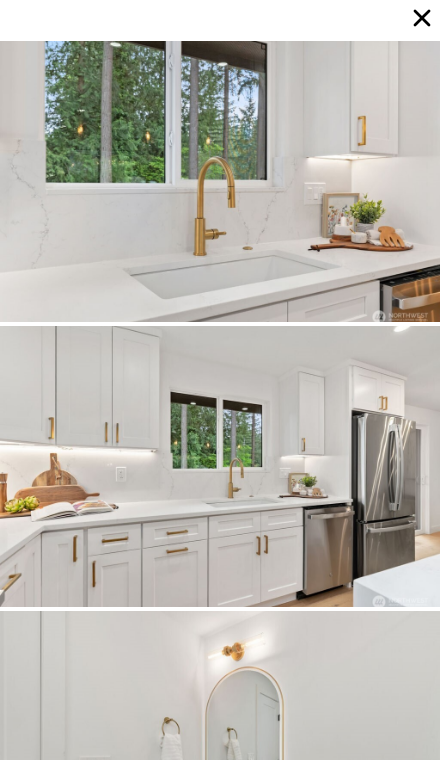 scroll, scrollTop: 3985, scrollLeft: 0, axis: vertical 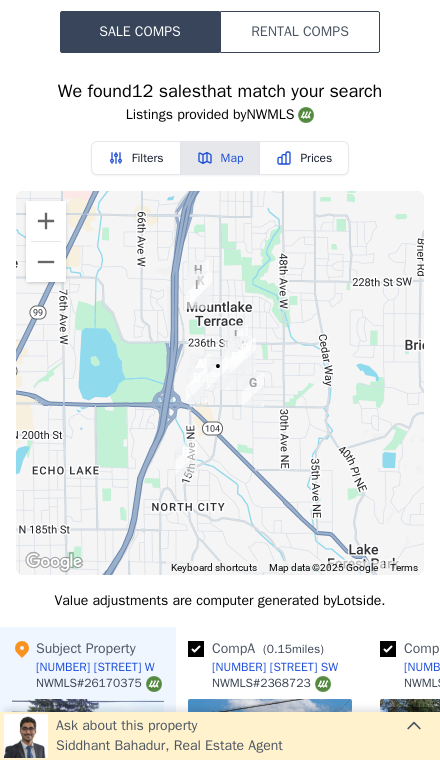 click at bounding box center [46, 221] 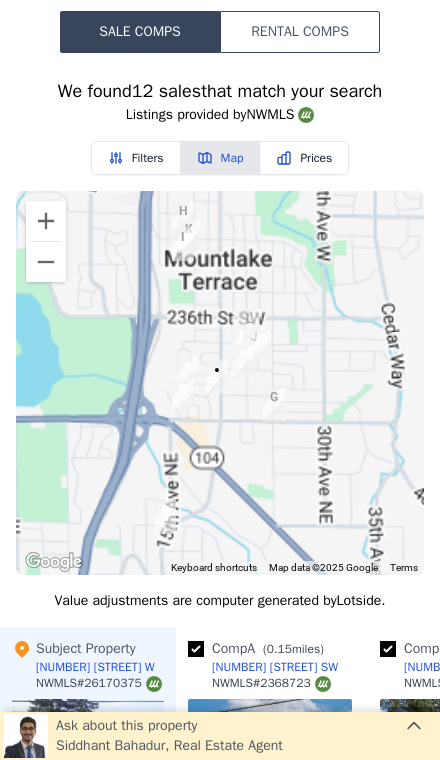 click at bounding box center [46, 221] 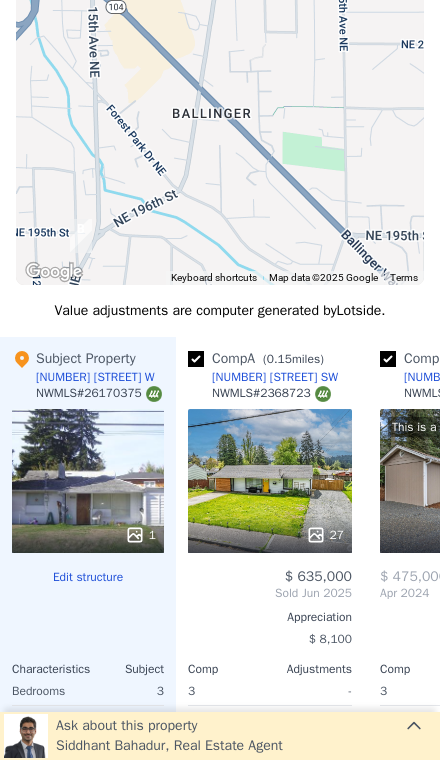 scroll, scrollTop: 1979, scrollLeft: 0, axis: vertical 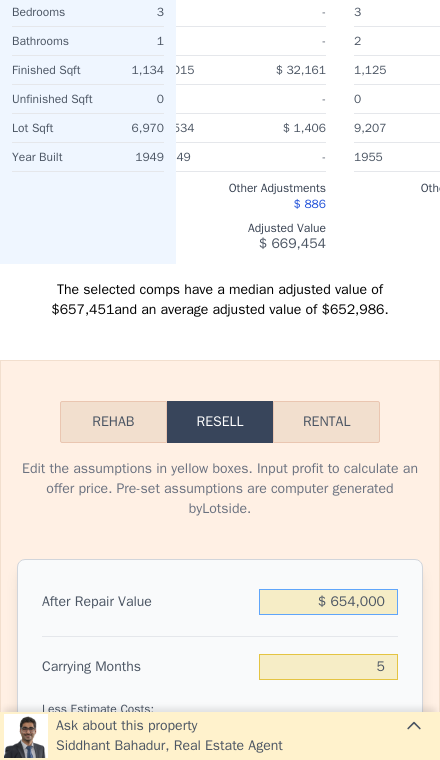 click on "$ 654,000" at bounding box center (328, 602) 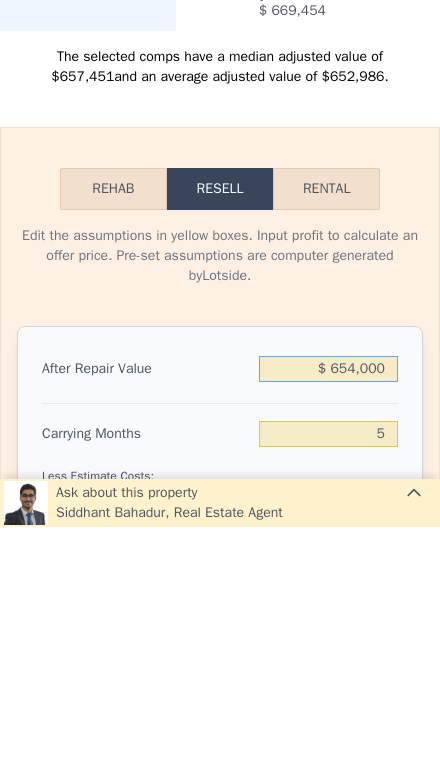 type on "$ 65,400" 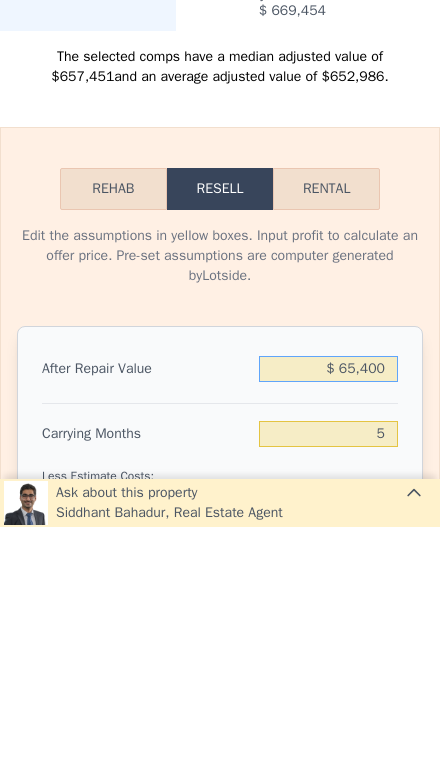 type on "-$ 223,353" 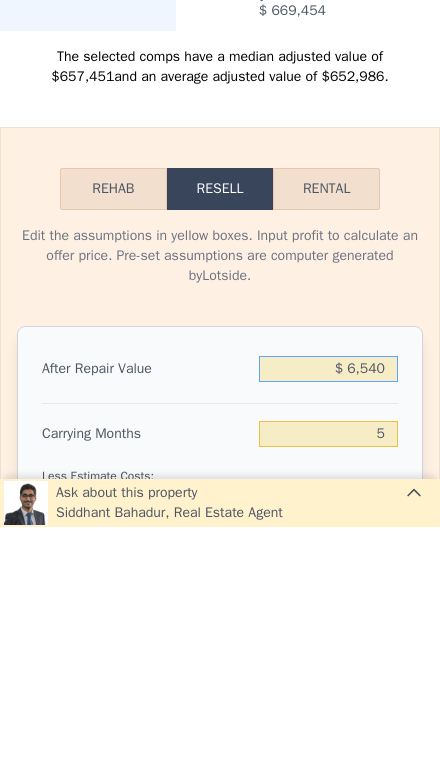 type on "-$ 277,929" 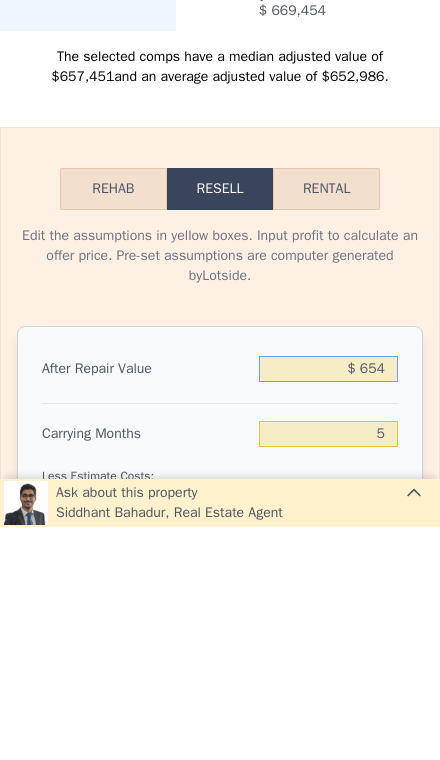 type on "-$ 283,385" 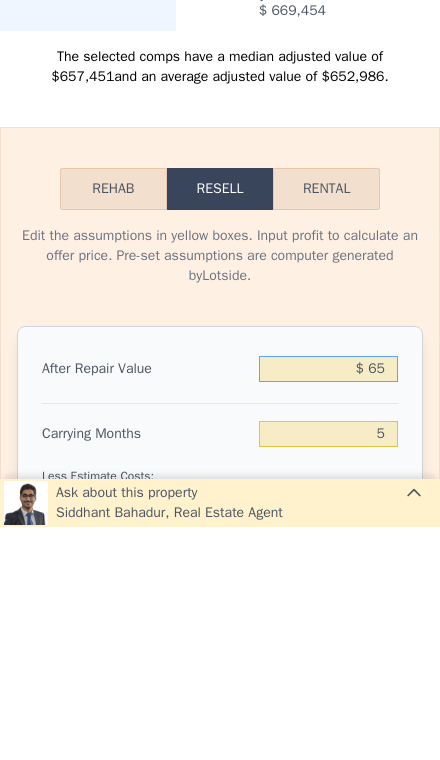 type on "-$ 283,932" 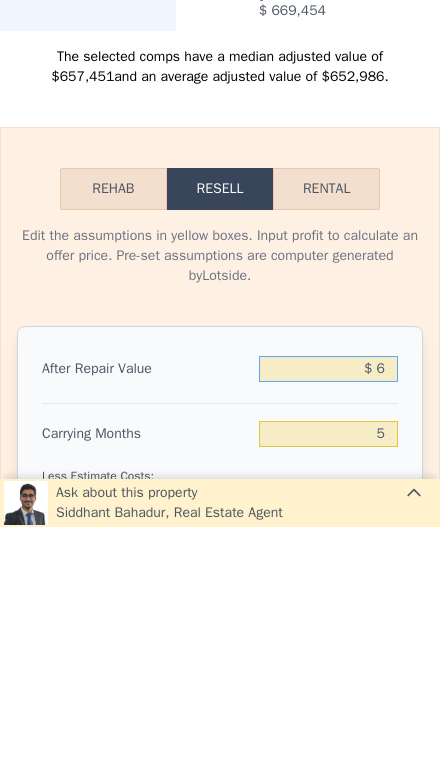 type on "-$ 283,986" 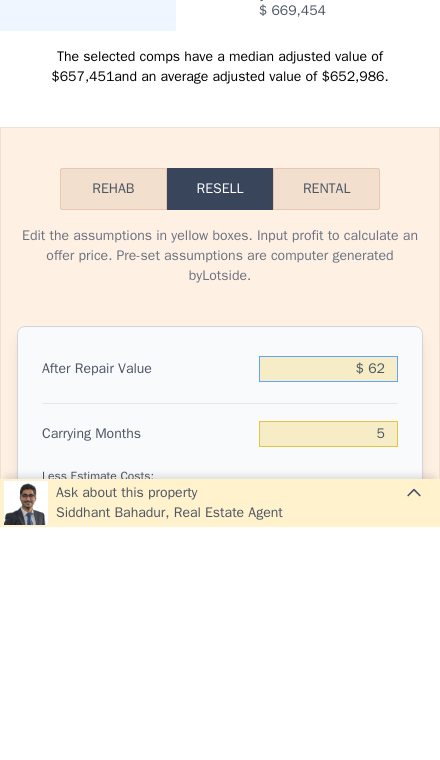 type on "-$ 283,935" 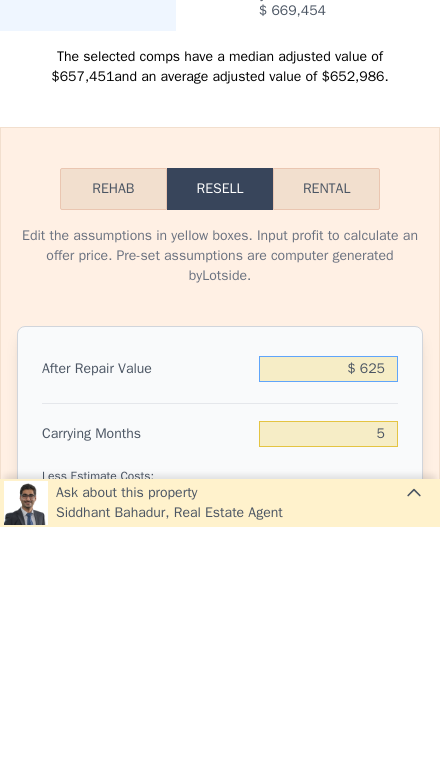 type on "$ 6,250" 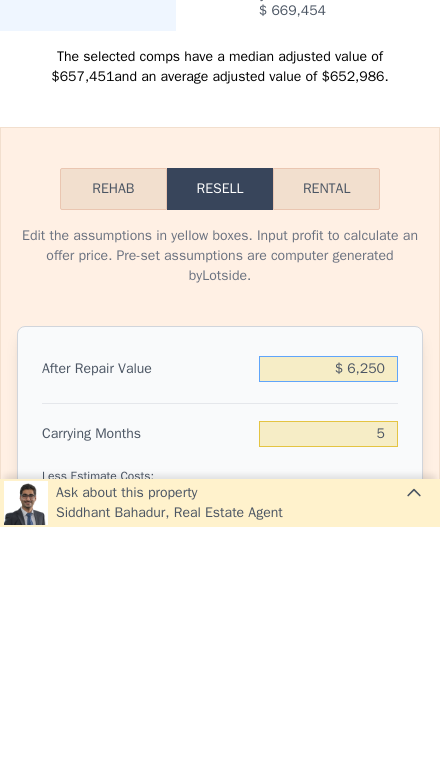 type on "-$ 278,196" 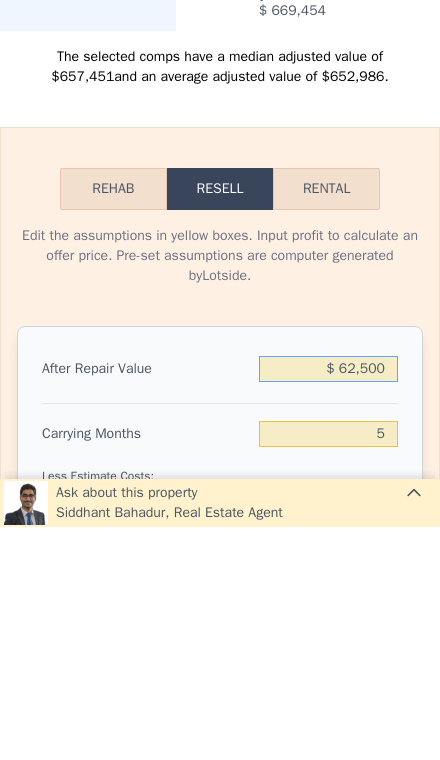 type on "-$ 226,043" 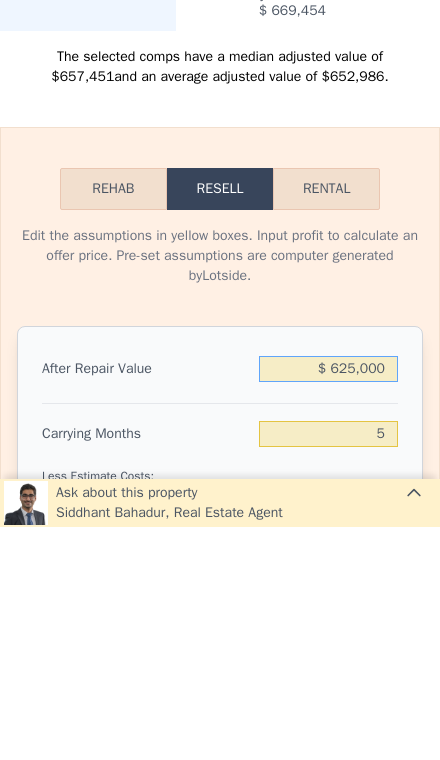 type on "$ 295,510" 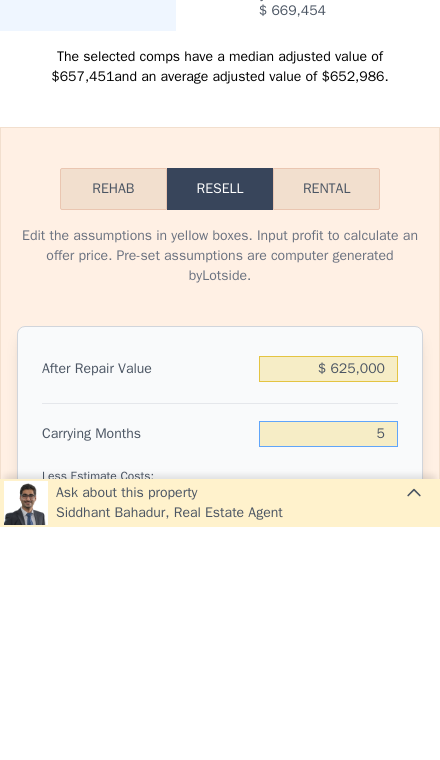 click on "5" at bounding box center [328, 667] 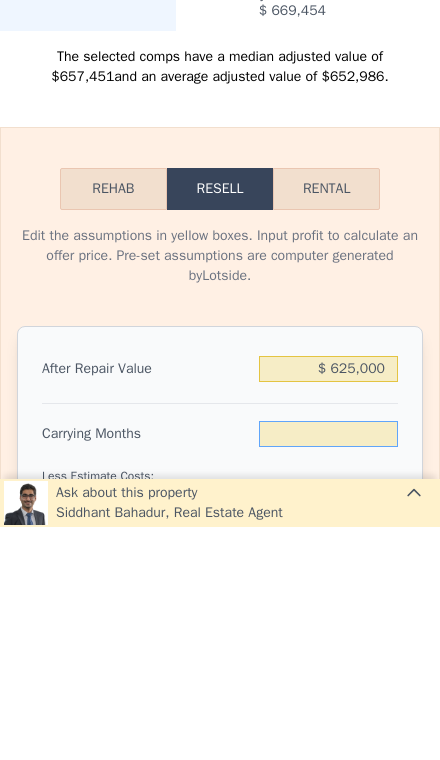 type on "3" 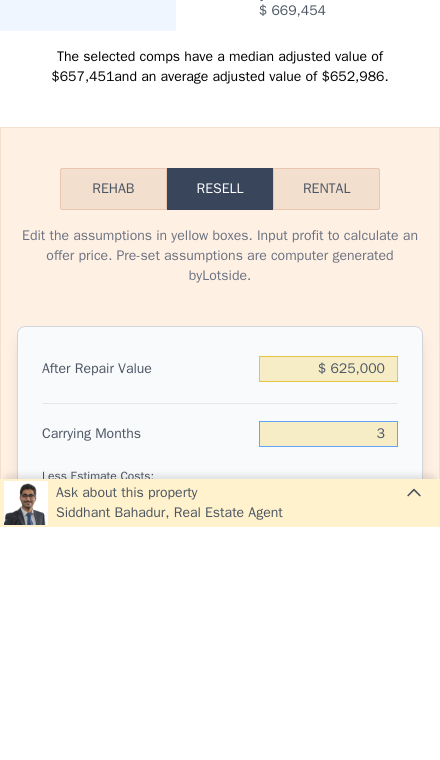 type on "$ 301,035" 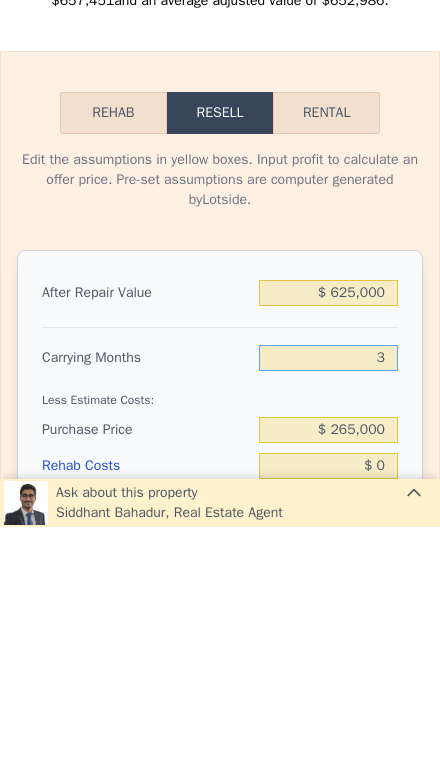 scroll, scrollTop: 2740, scrollLeft: 0, axis: vertical 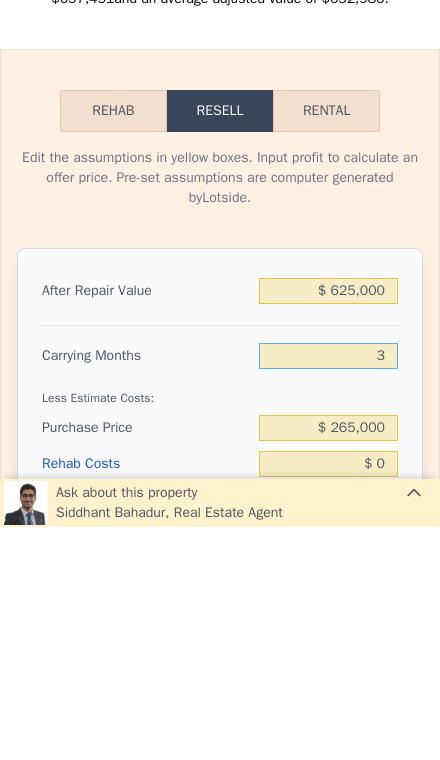 type on "3" 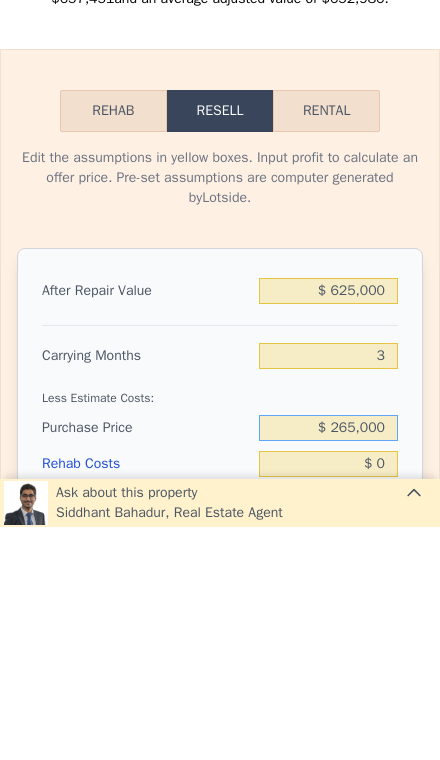 click on "$ 265,000" at bounding box center [328, 661] 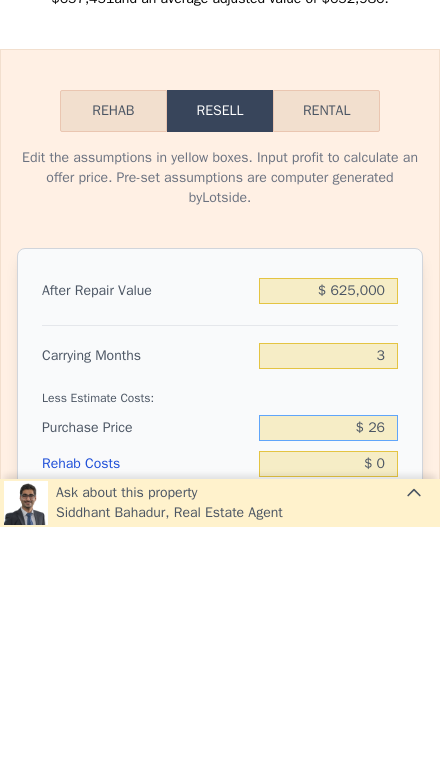 type on "$ 2" 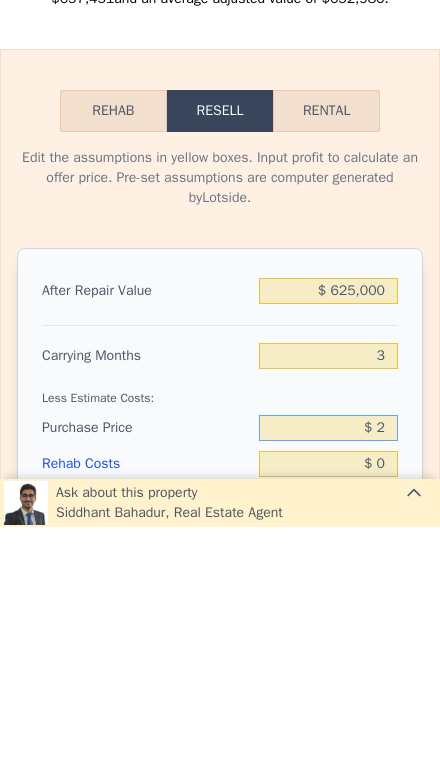 type 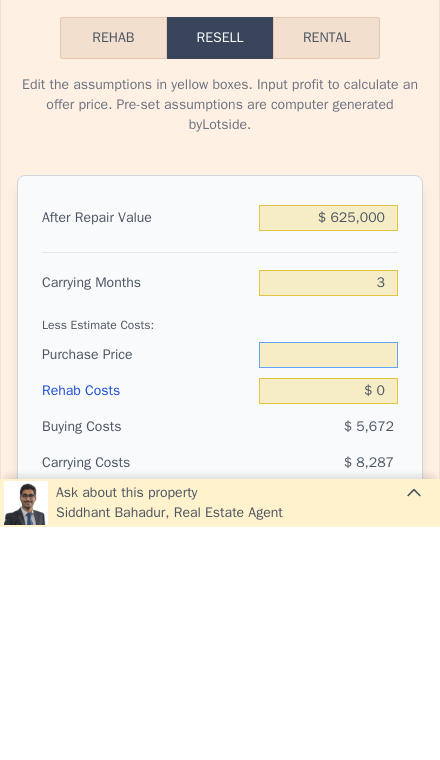 scroll, scrollTop: 2814, scrollLeft: 0, axis: vertical 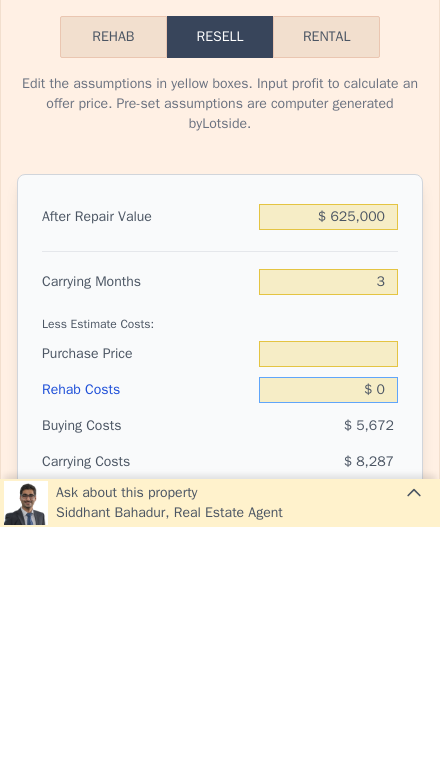 click on "$ 0" at bounding box center [328, 623] 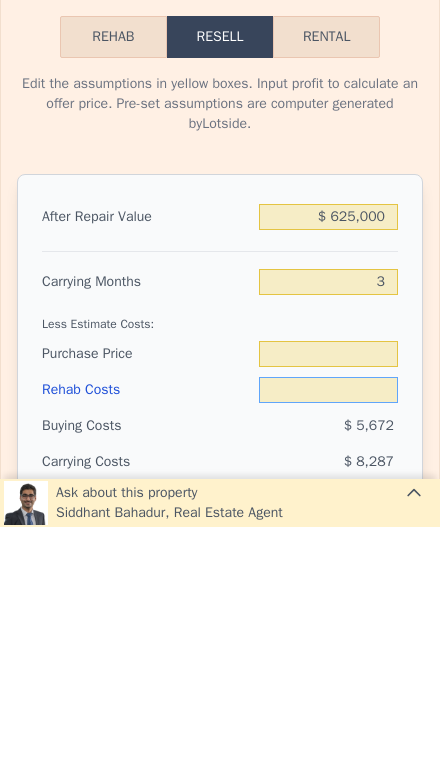 type on "$ 6" 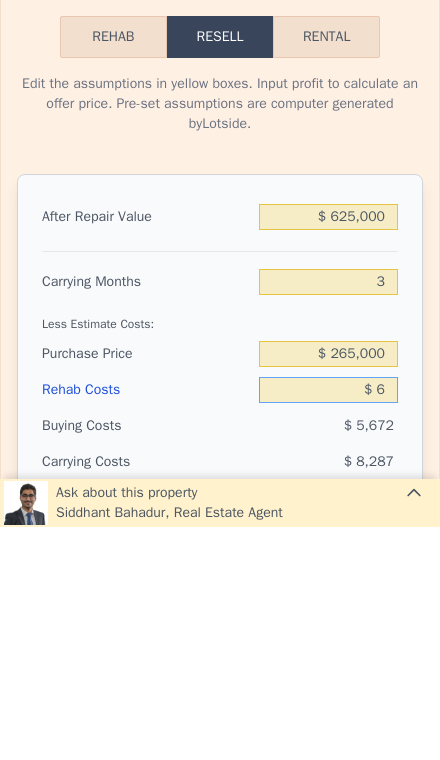 type on "$ 60" 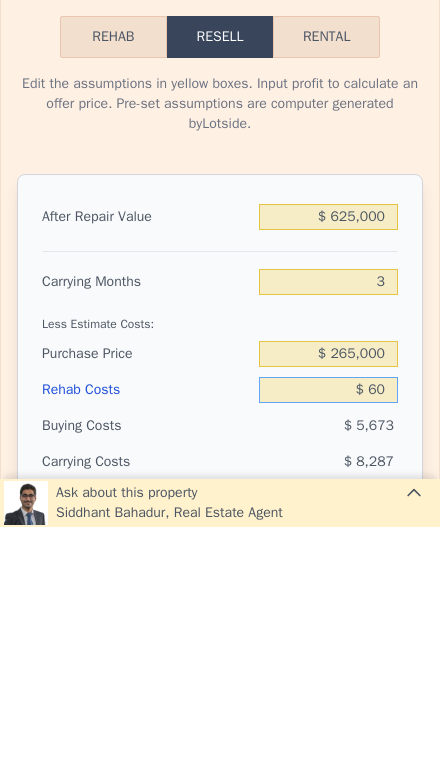 type on "$ 300,974" 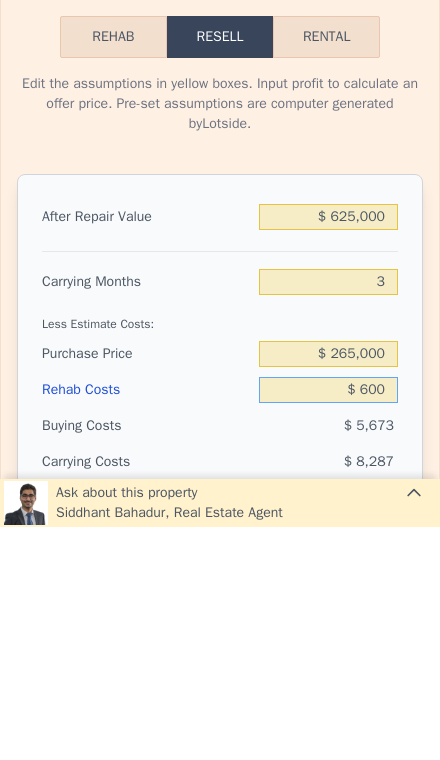 type on "$ 300,410" 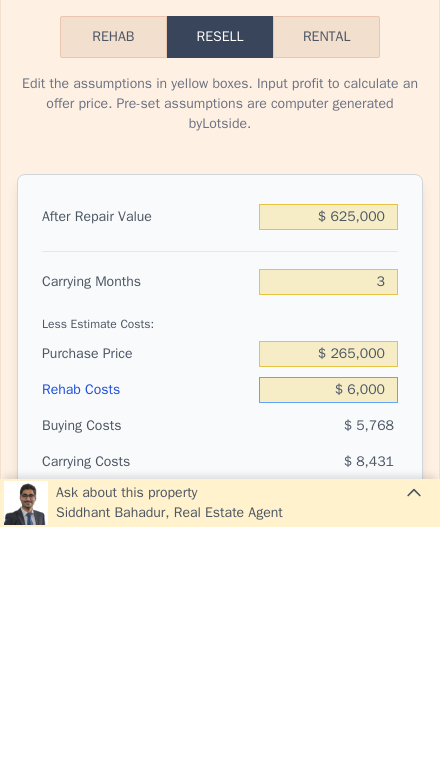 type on "$ 294,795" 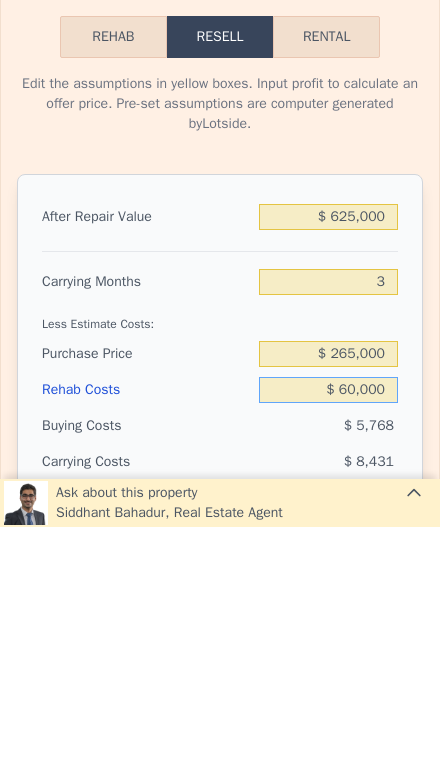 type on "$ 238,635" 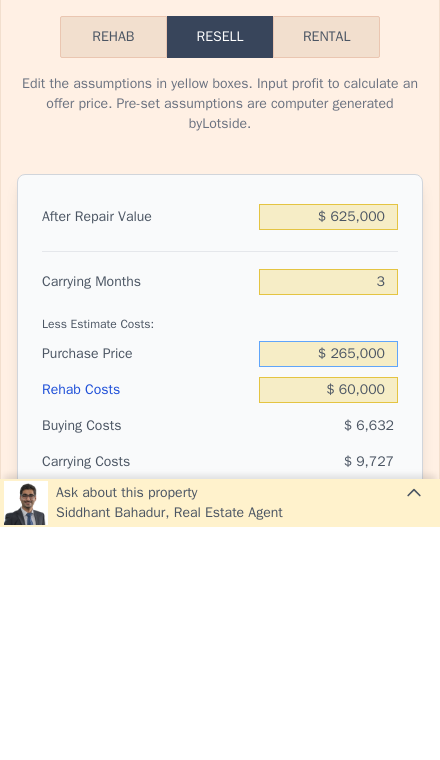 click on "$ 265,000" at bounding box center (328, 587) 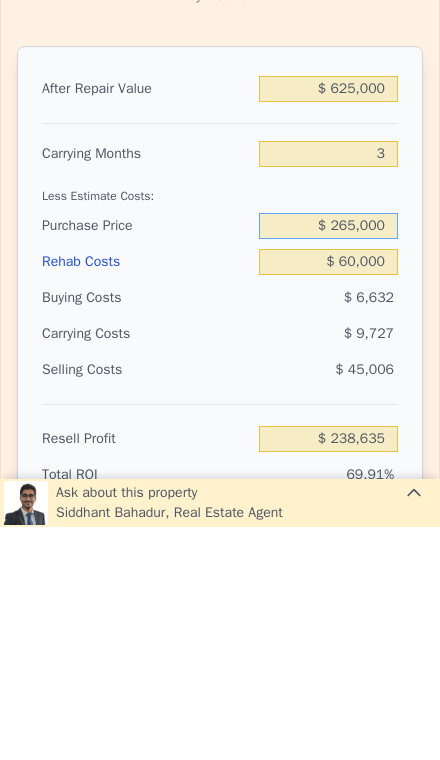 scroll, scrollTop: 2947, scrollLeft: 0, axis: vertical 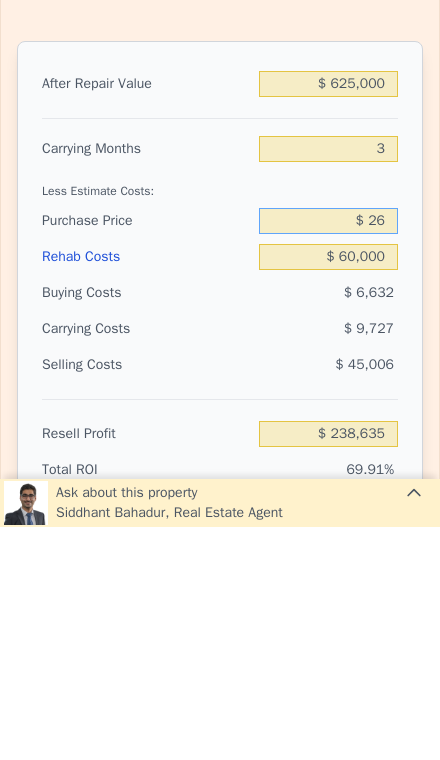 type on "$ 2" 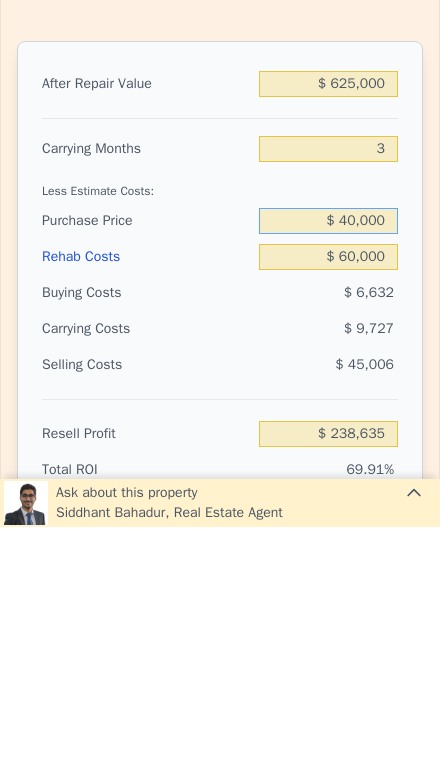 type on "$ 400,000" 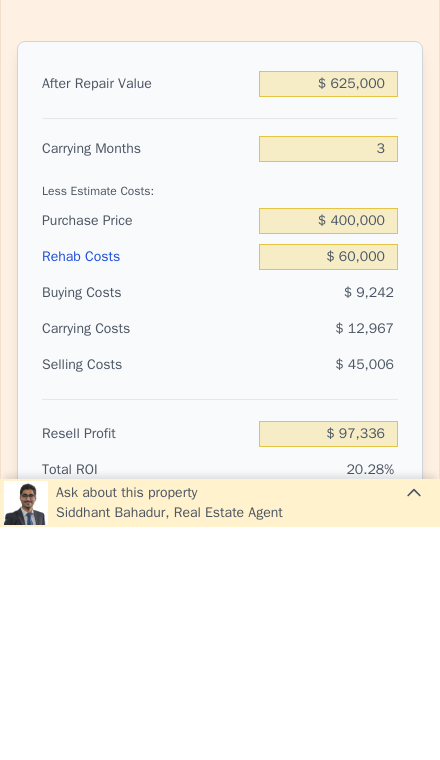 type on "$ 97,785" 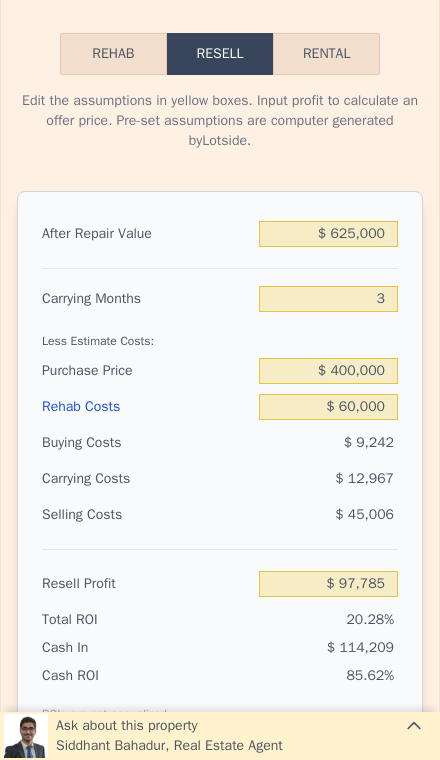 scroll, scrollTop: 3033, scrollLeft: 0, axis: vertical 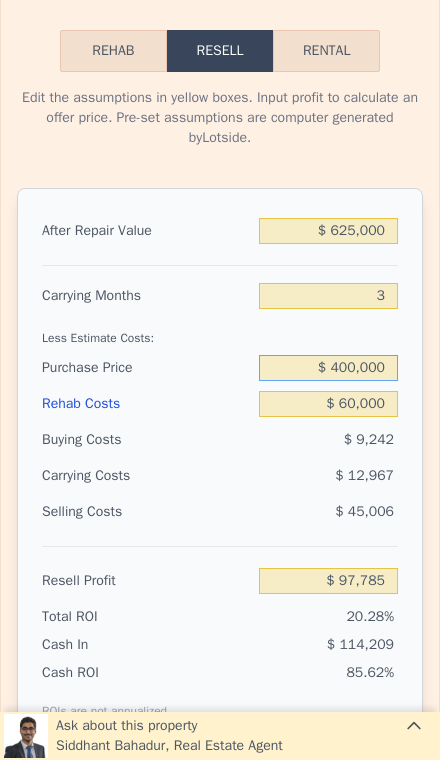 click on "$ 400,000" at bounding box center (328, 368) 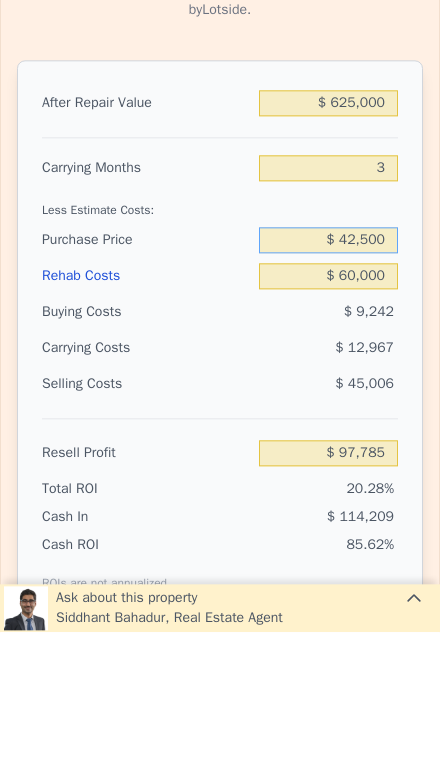 type on "$ 425,000" 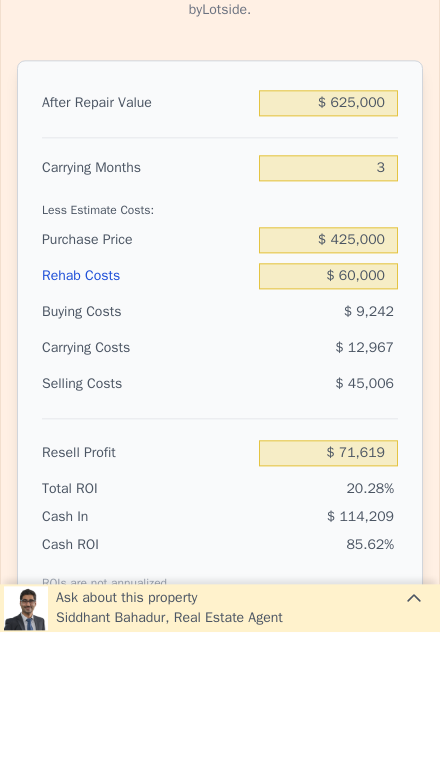 type on "$ 71,702" 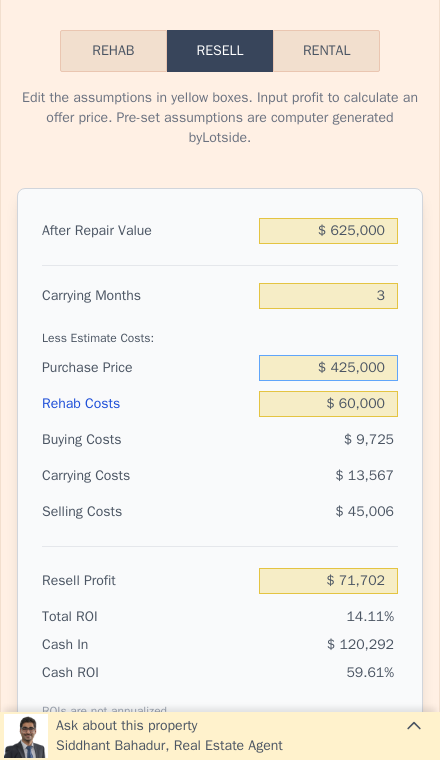 click on "$ 425,000" at bounding box center (328, 368) 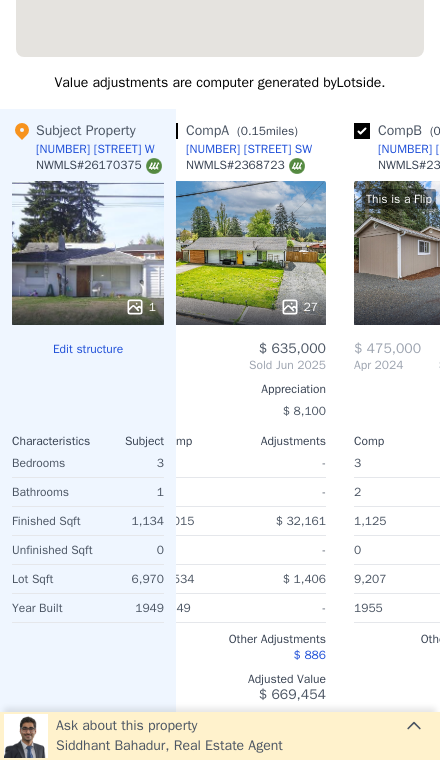 type on "$ 654,000" 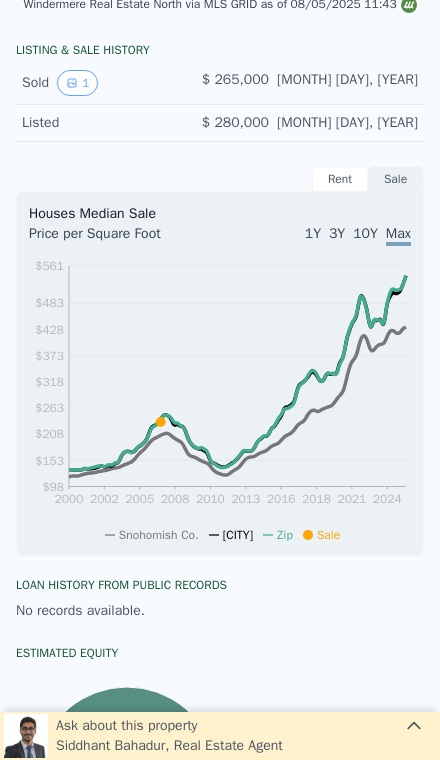 scroll, scrollTop: 385, scrollLeft: 0, axis: vertical 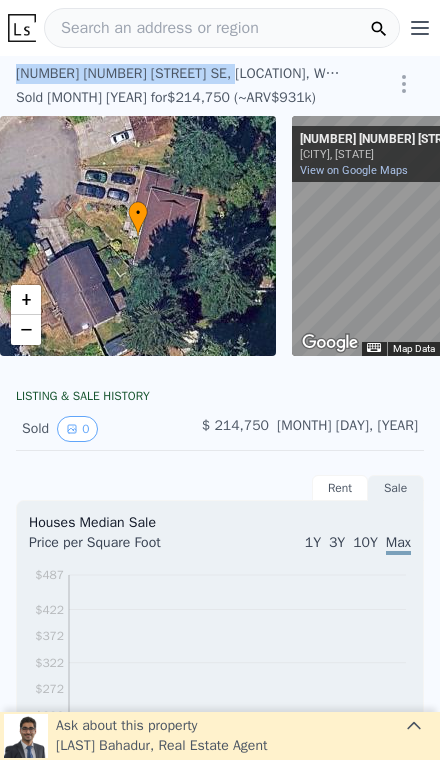 click on "Sold May 2001 for  $214,750 (~ARV  $931k )" at bounding box center (182, 96) 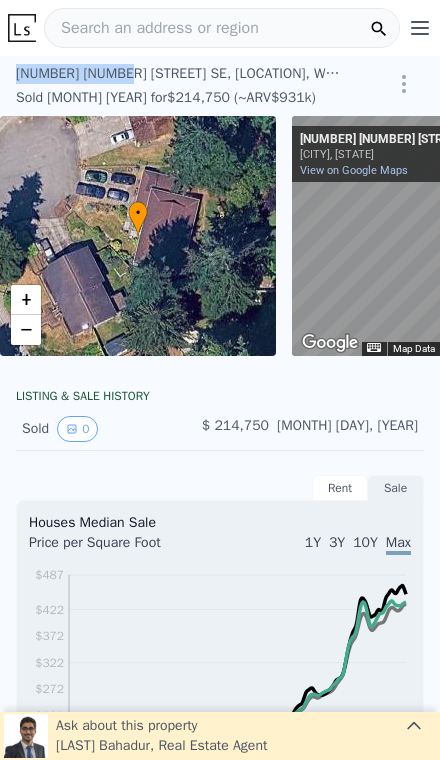 copy on "126 132nd Pl SE" 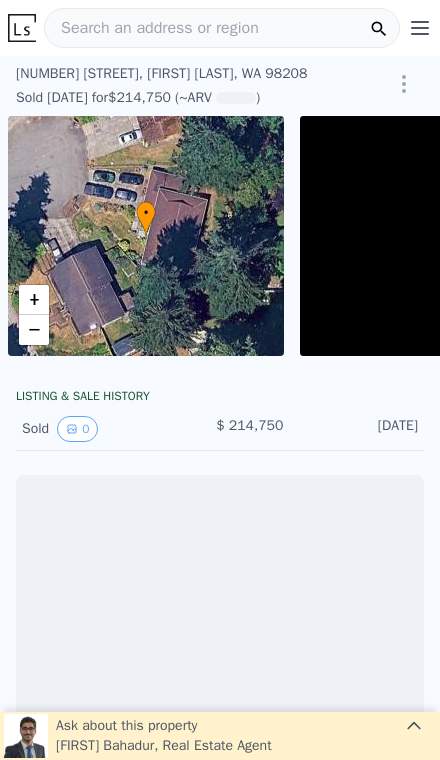 scroll, scrollTop: 0, scrollLeft: 0, axis: both 